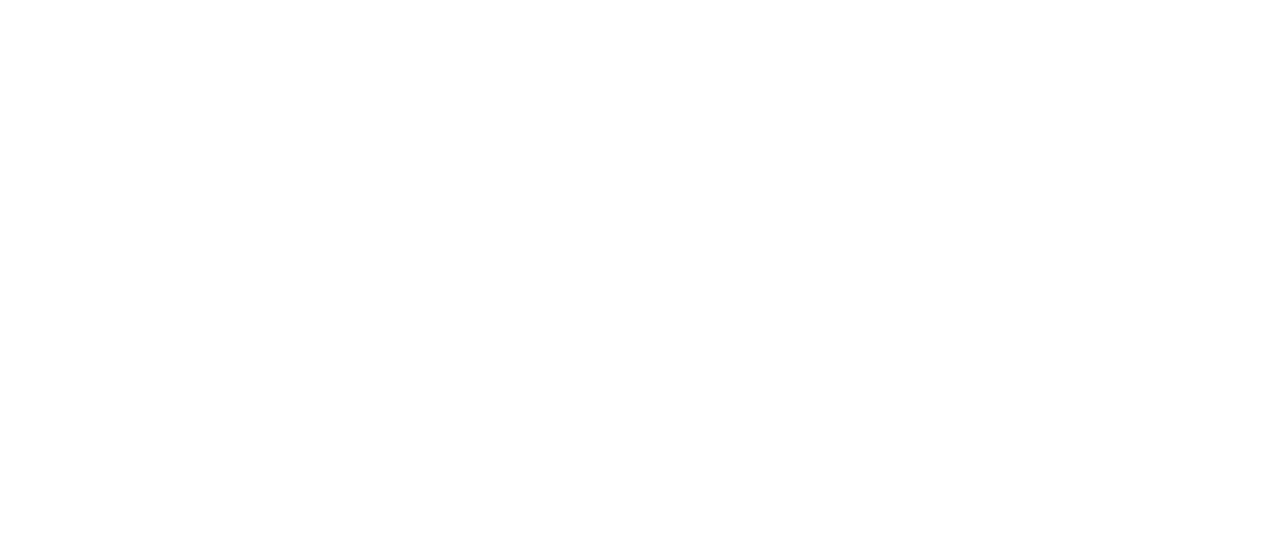 scroll, scrollTop: 0, scrollLeft: 0, axis: both 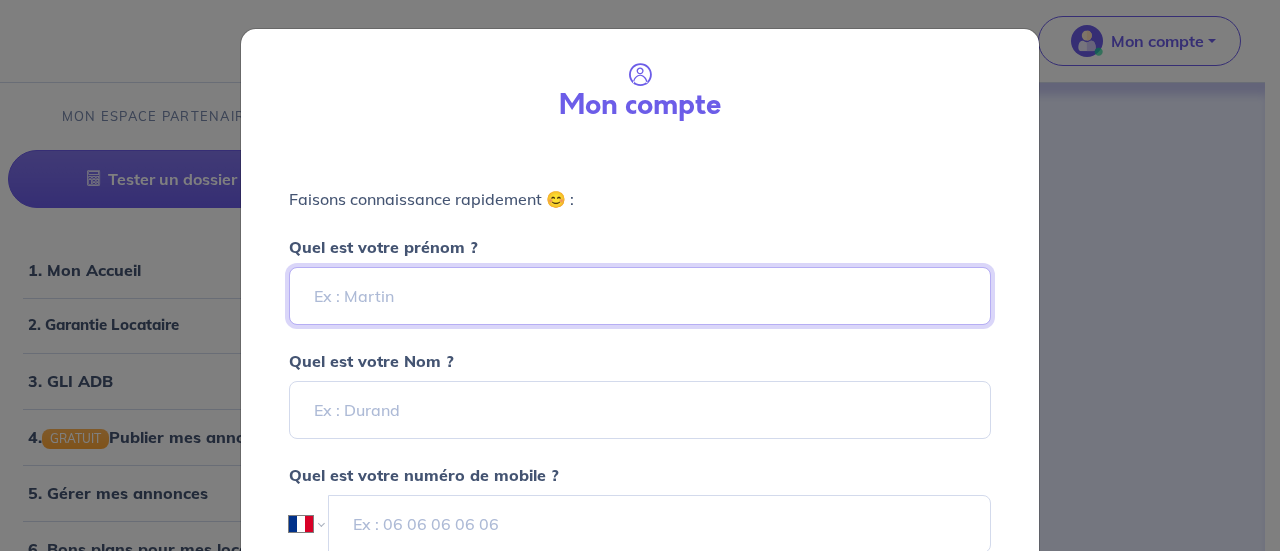 click on "Quel est votre prénom ?" at bounding box center (640, 296) 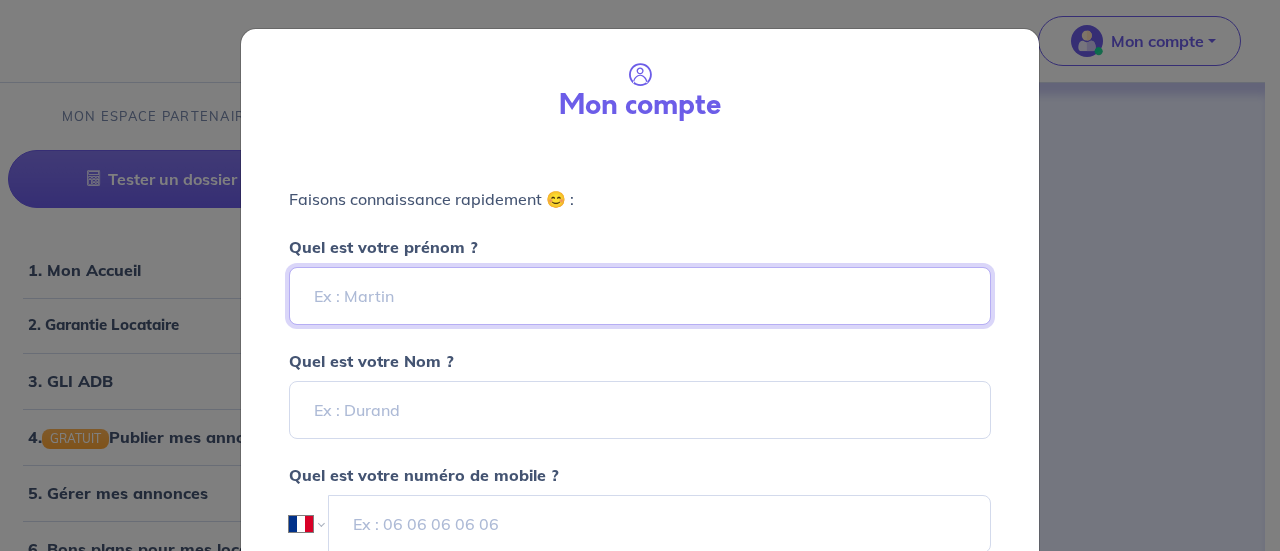 type on "[FIRST]" 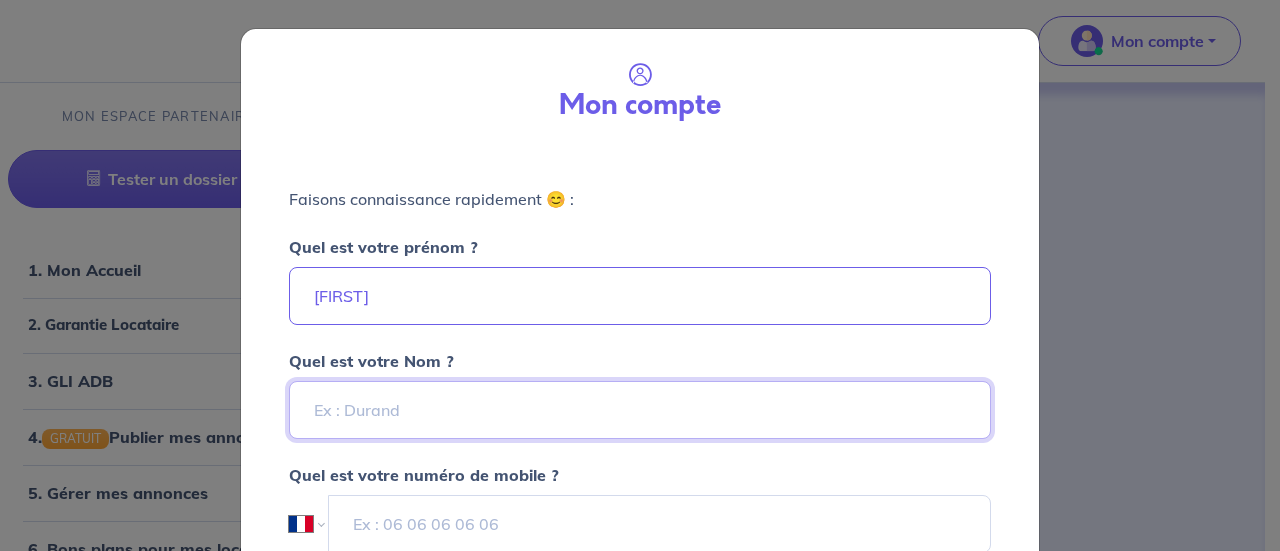 click on "Quel est votre Nom ?" at bounding box center [640, 410] 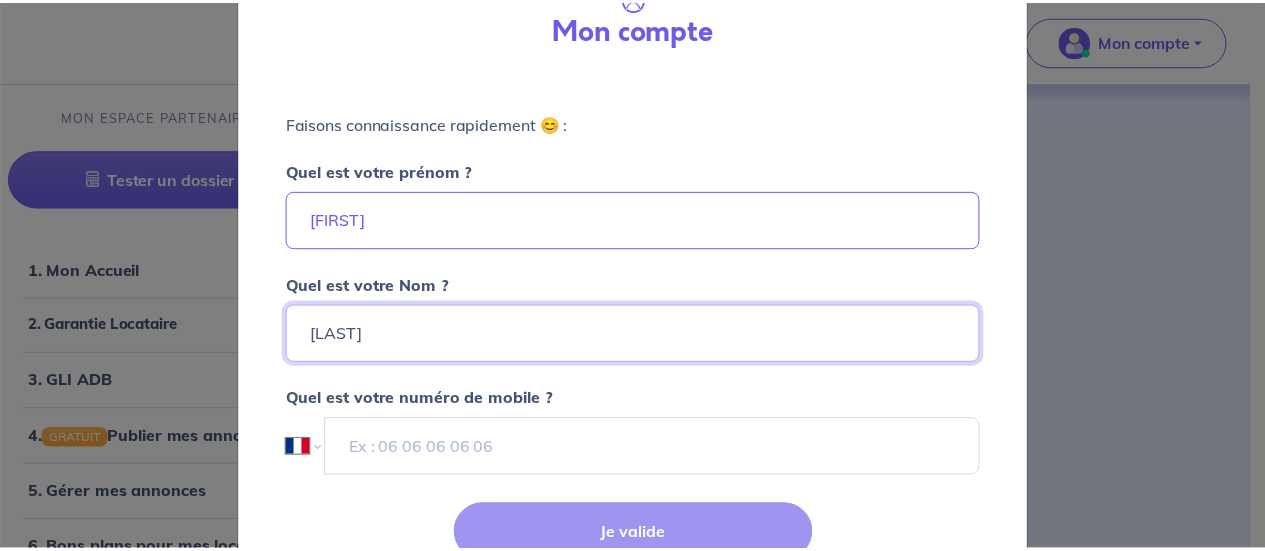 scroll, scrollTop: 164, scrollLeft: 0, axis: vertical 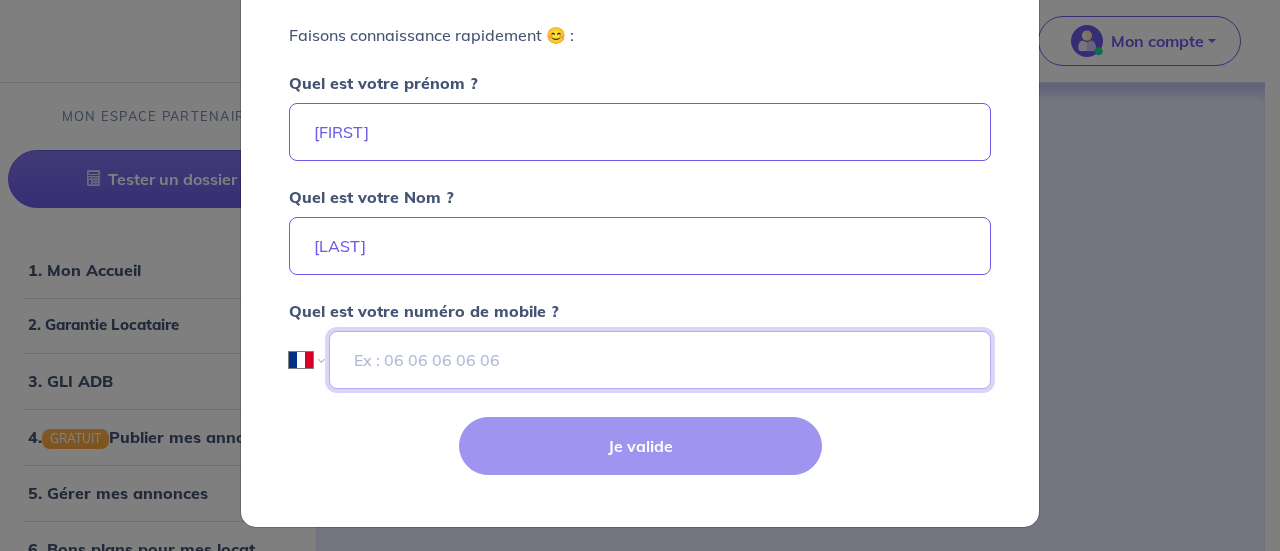 click at bounding box center [660, 360] 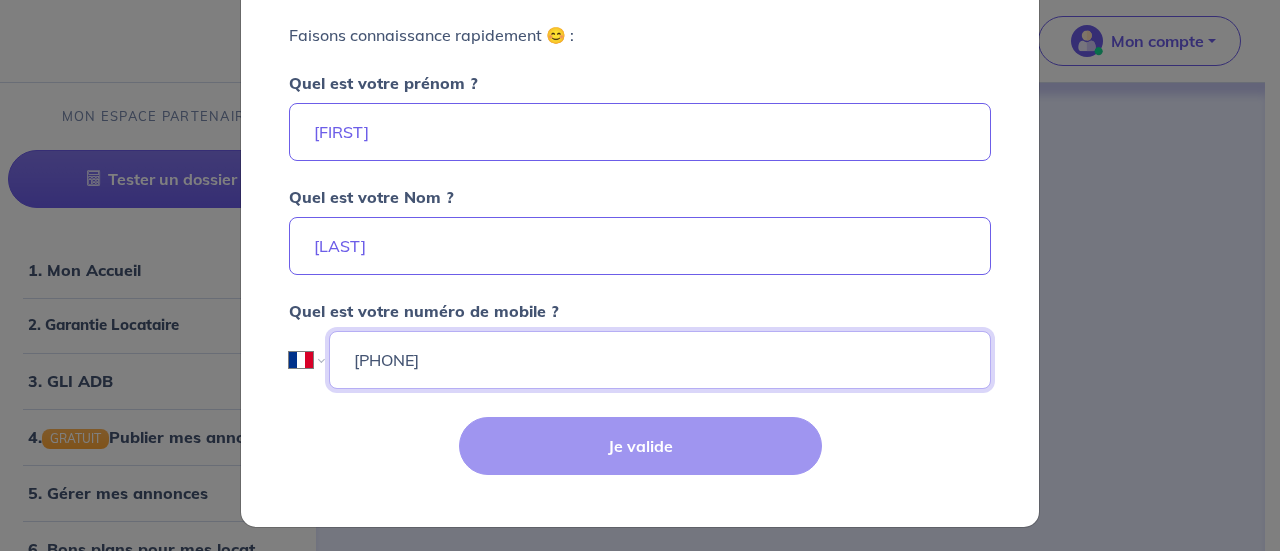 drag, startPoint x: 431, startPoint y: 365, endPoint x: 327, endPoint y: 348, distance: 105.380264 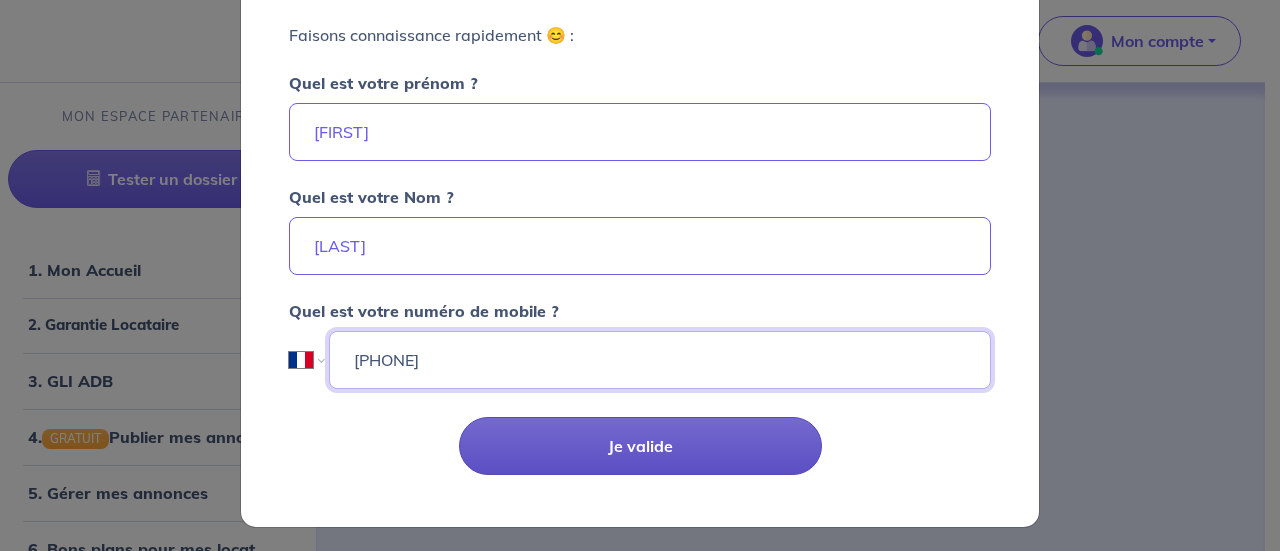 type on "[PHONE]" 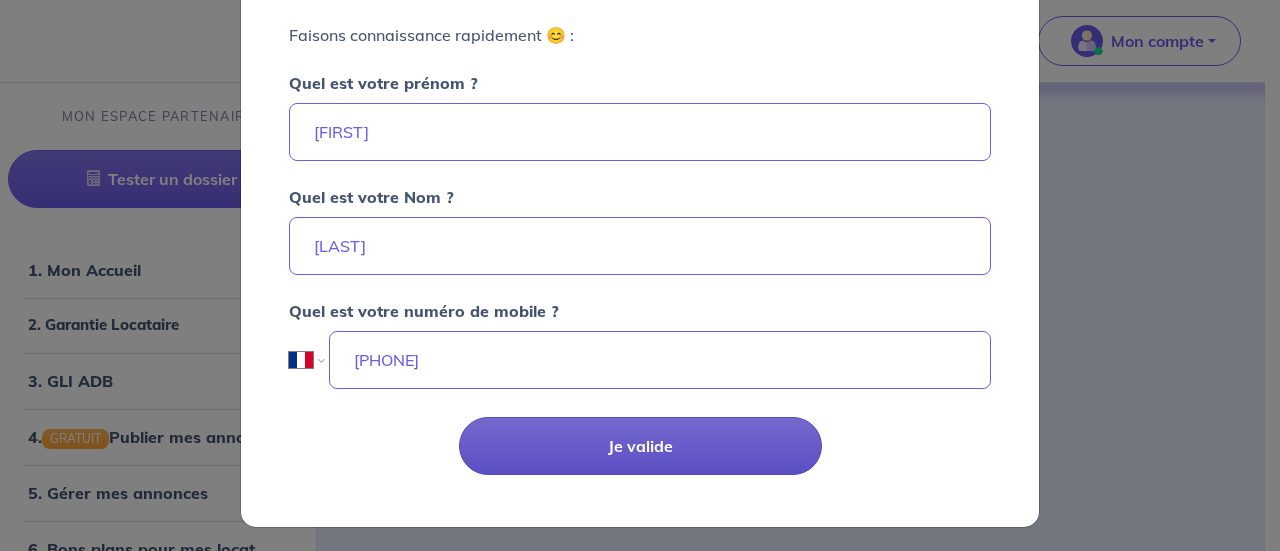 click on "Je valide" at bounding box center [640, 446] 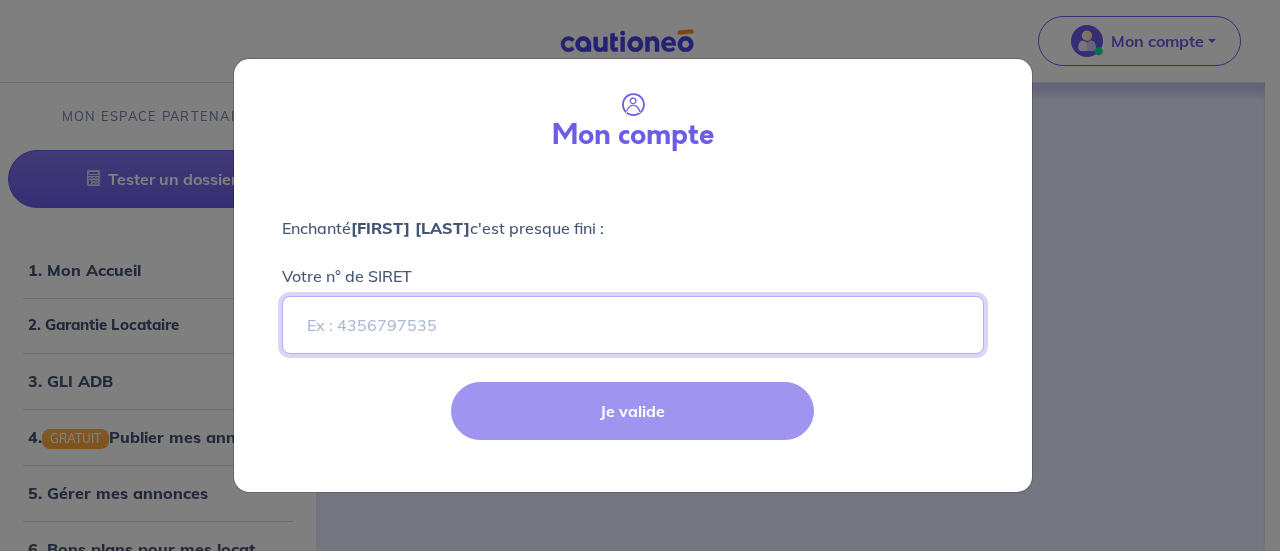 click on "Votre n° de  SIRET" at bounding box center [633, 325] 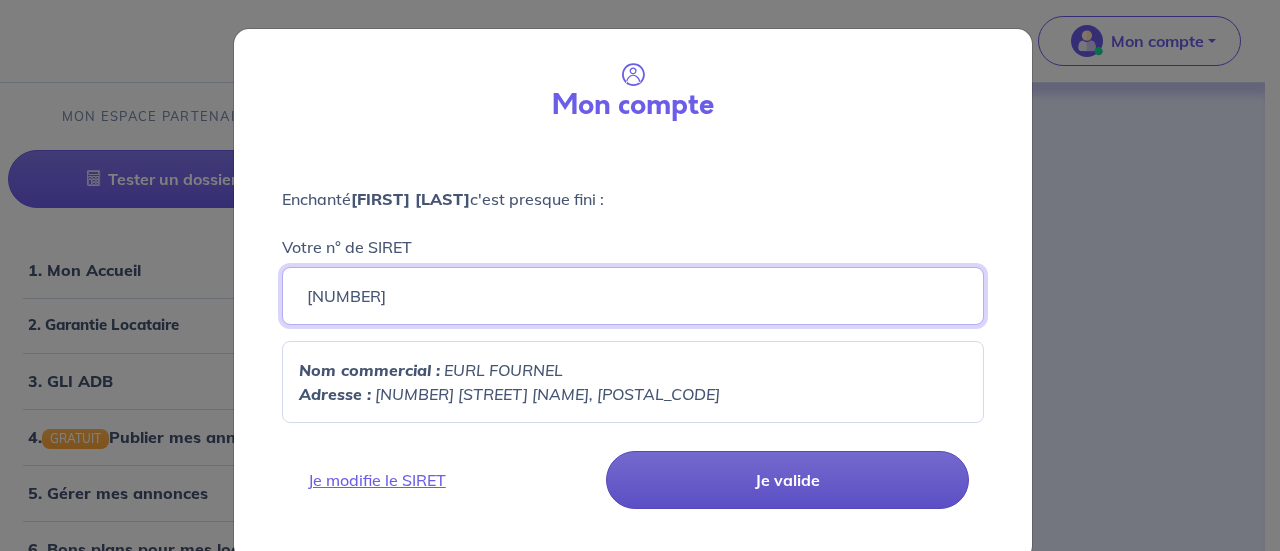 type on "[NUMBER]" 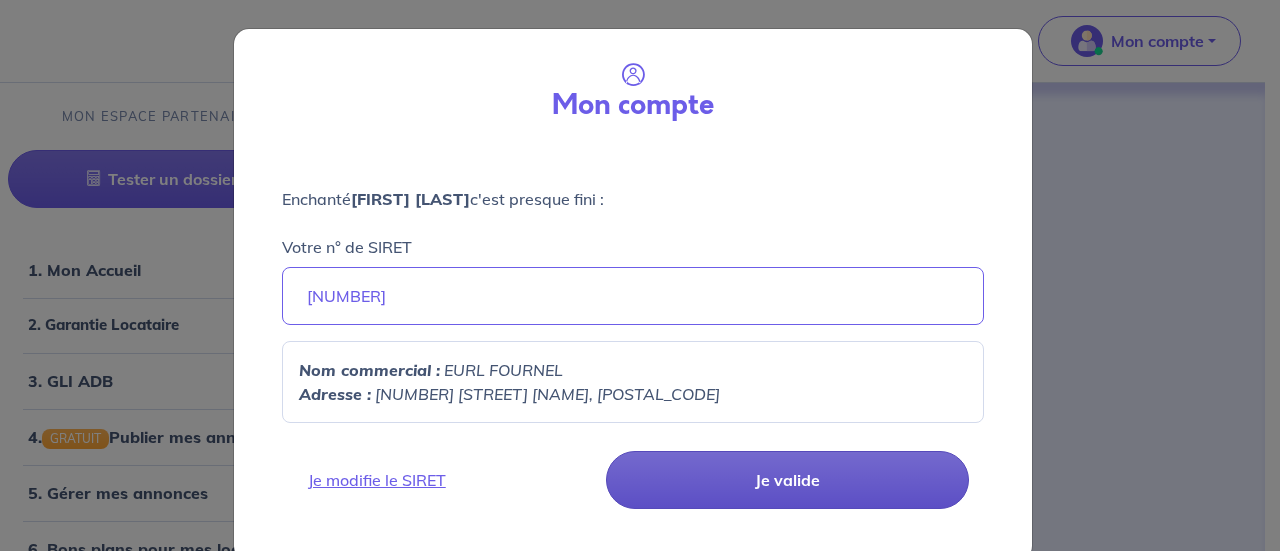 click on "Je valide" at bounding box center [787, 480] 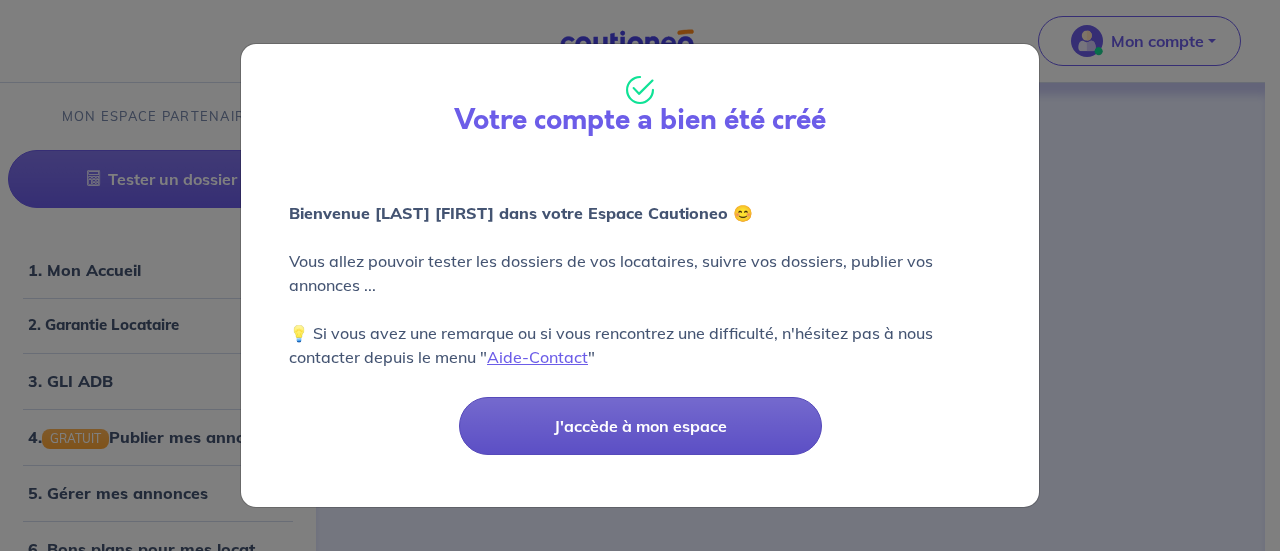 click on "J'accède à mon espace" at bounding box center [640, 426] 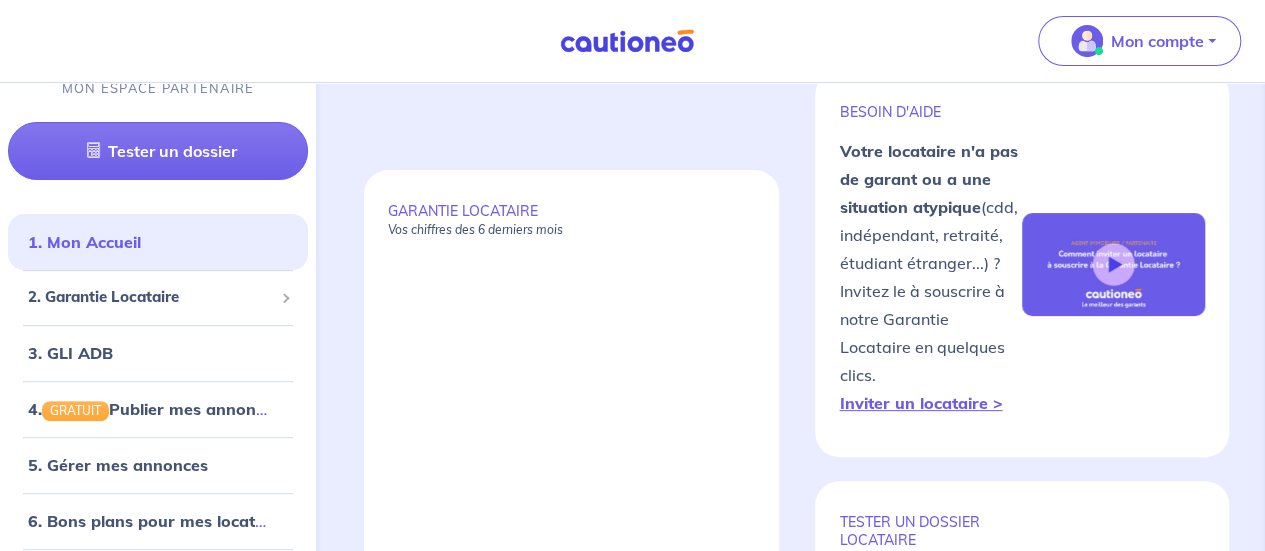 scroll, scrollTop: 200, scrollLeft: 0, axis: vertical 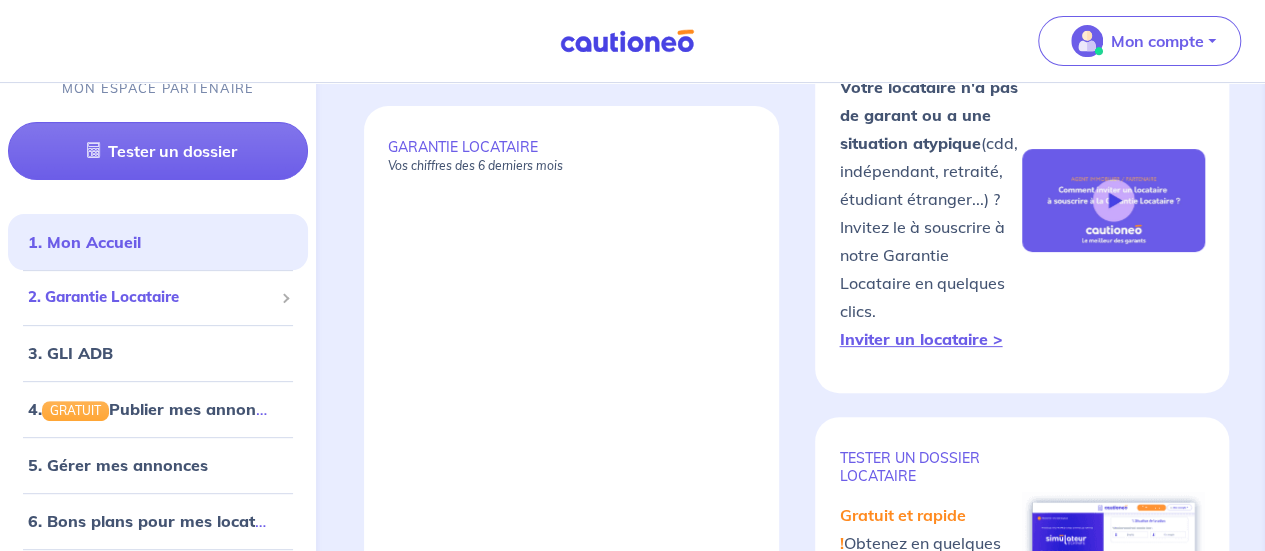 click at bounding box center (284, 297) 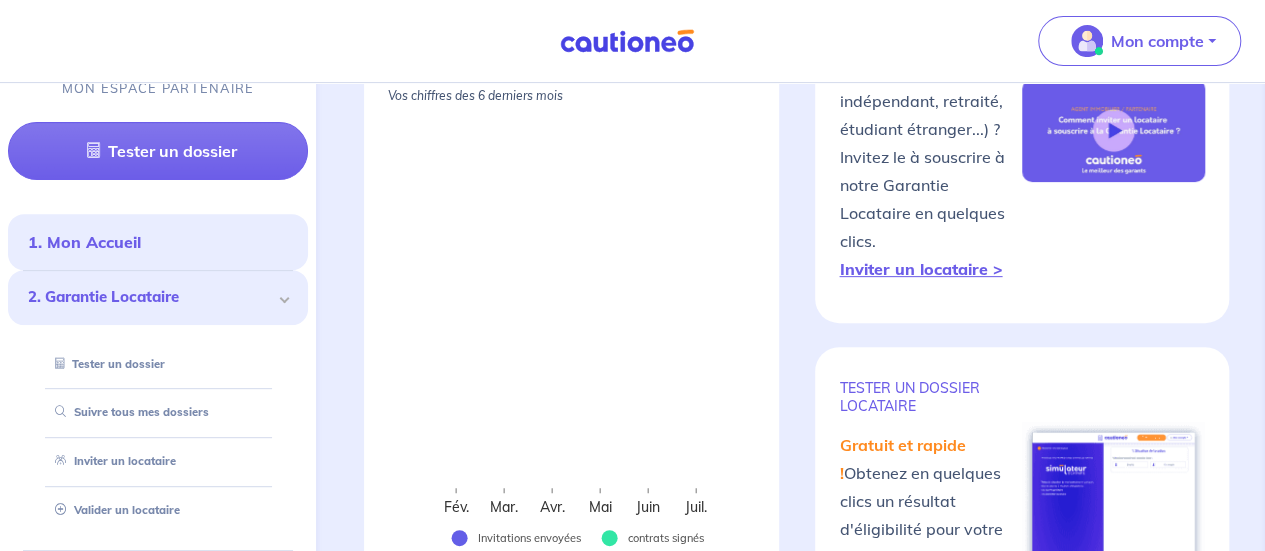 scroll, scrollTop: 300, scrollLeft: 0, axis: vertical 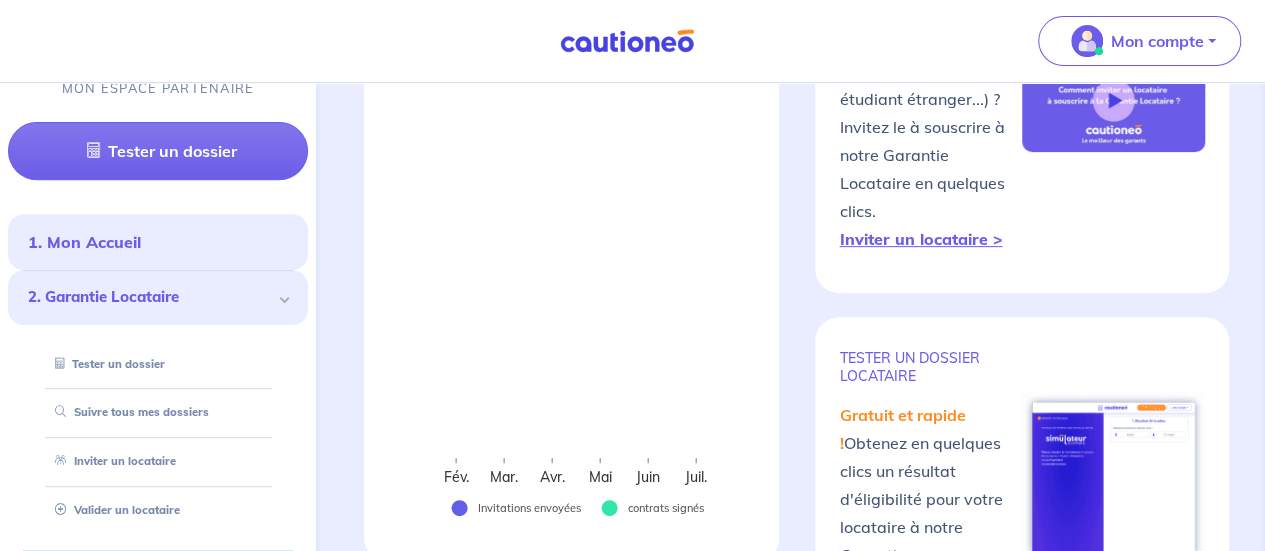 click on "2. Garantie Locataire" at bounding box center [158, 297] 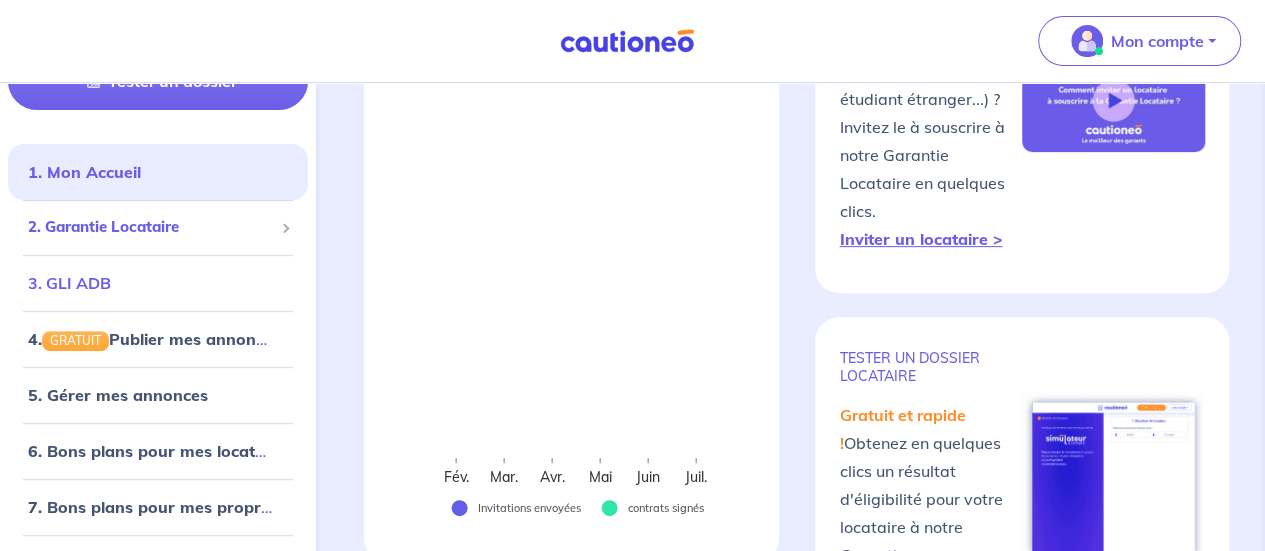 scroll, scrollTop: 175, scrollLeft: 0, axis: vertical 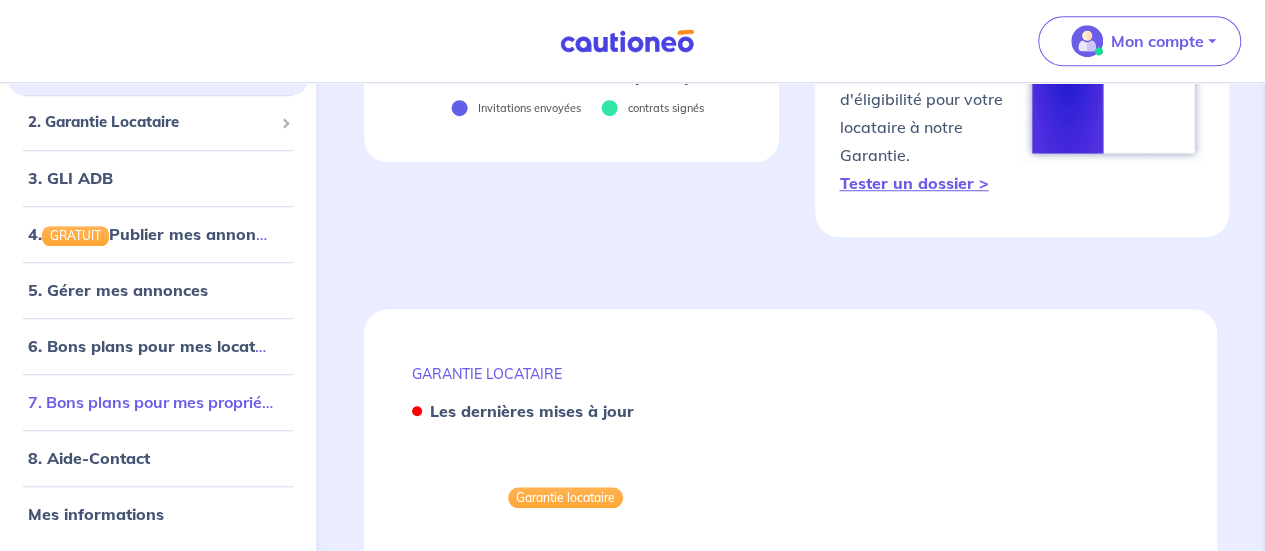 click on "7. Bons plans pour mes propriétaires" at bounding box center [166, 402] 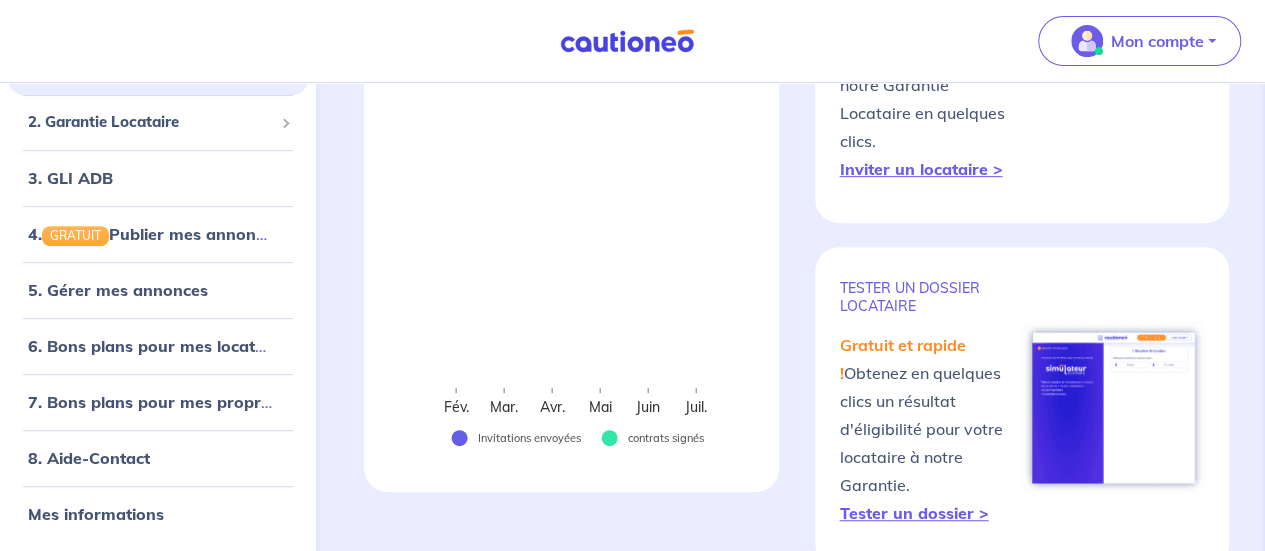 scroll, scrollTop: 0, scrollLeft: 0, axis: both 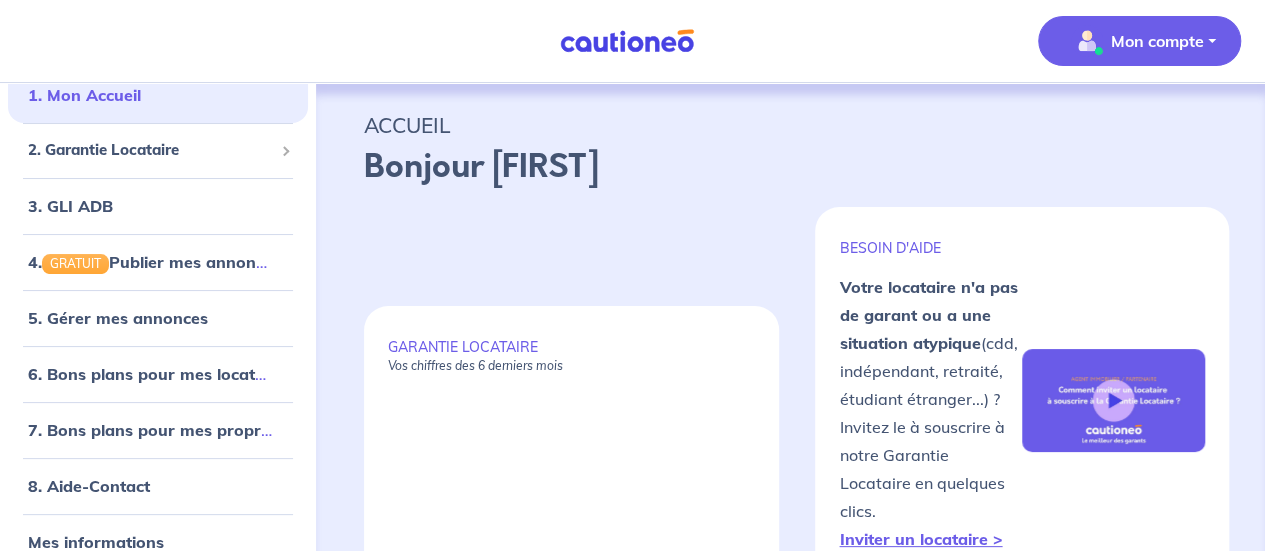 click on "Mon compte" at bounding box center (1139, 41) 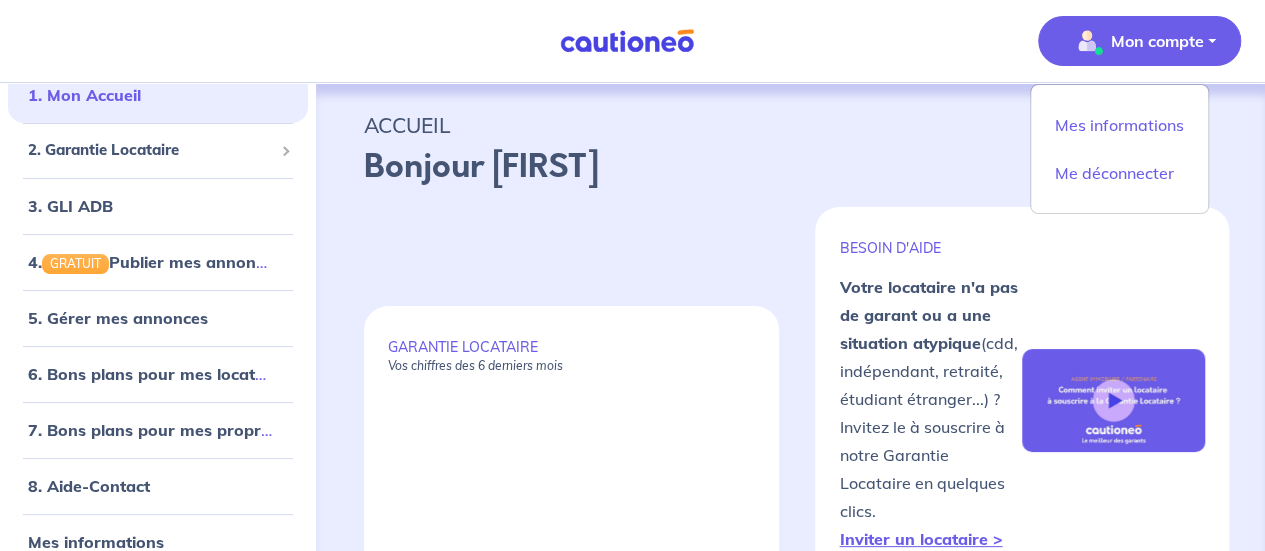 click on "Bonjour [FIRST]" at bounding box center [790, 167] 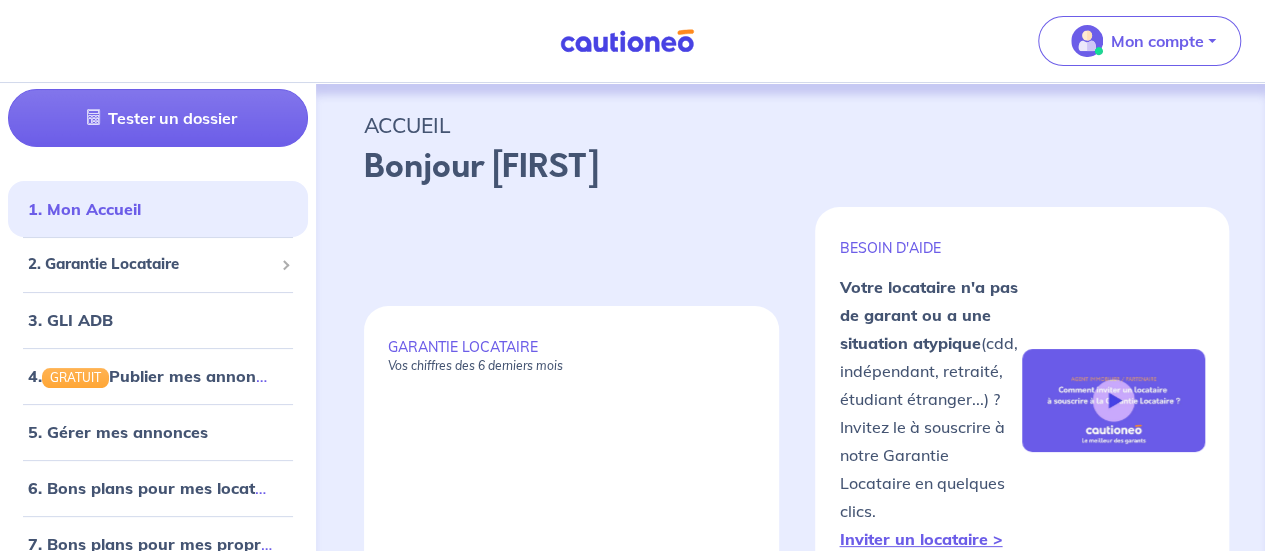 scroll, scrollTop: 0, scrollLeft: 0, axis: both 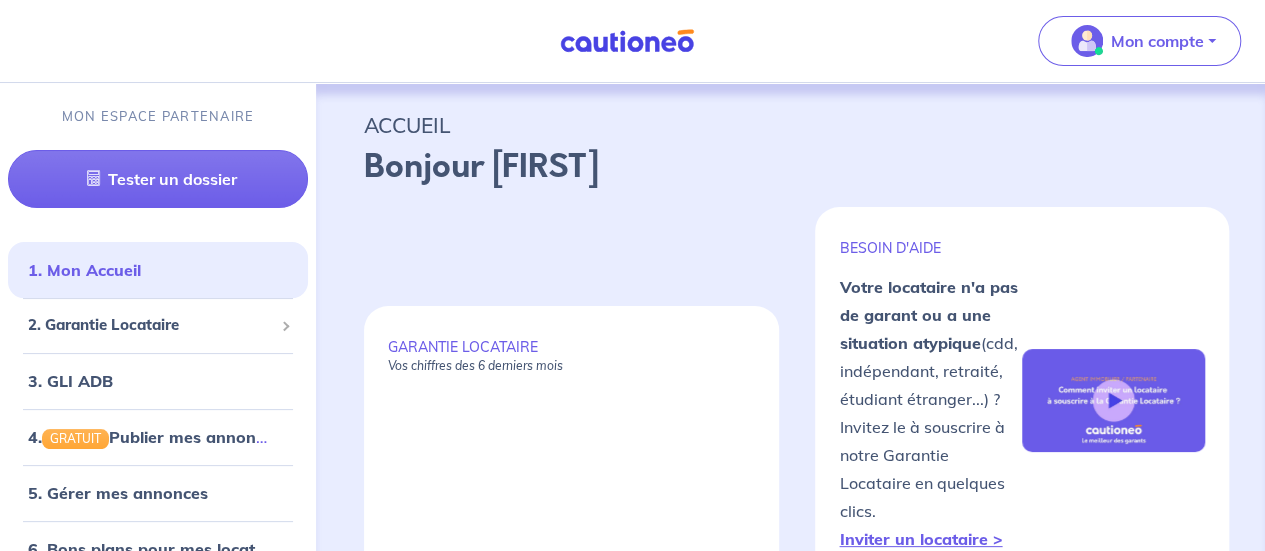 click on "Bonjour [FIRST]" at bounding box center (790, 175) 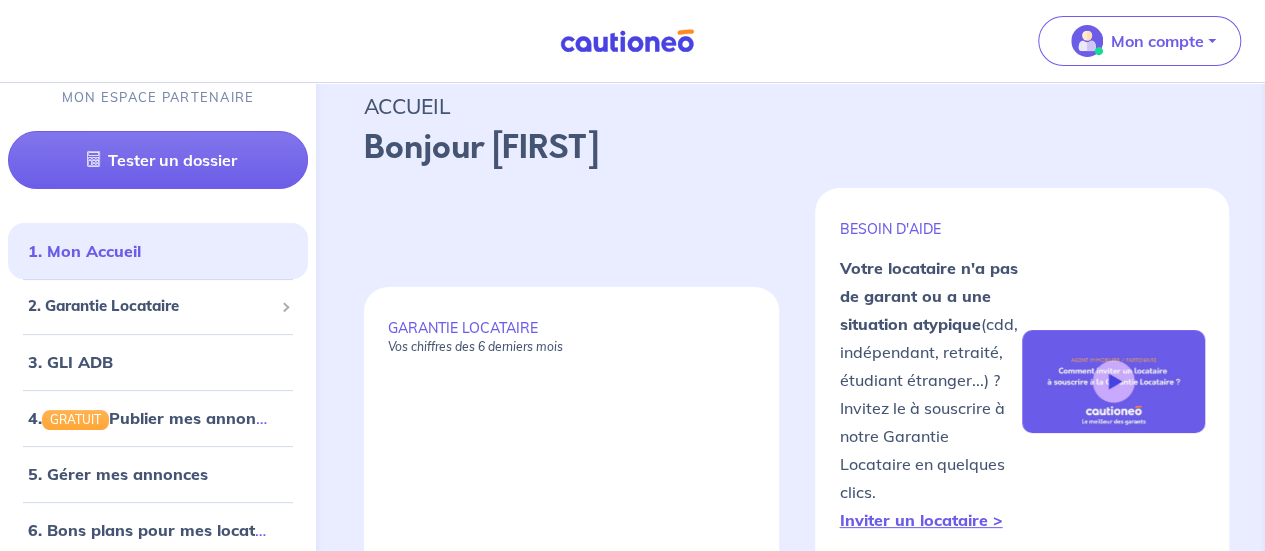scroll, scrollTop: 0, scrollLeft: 0, axis: both 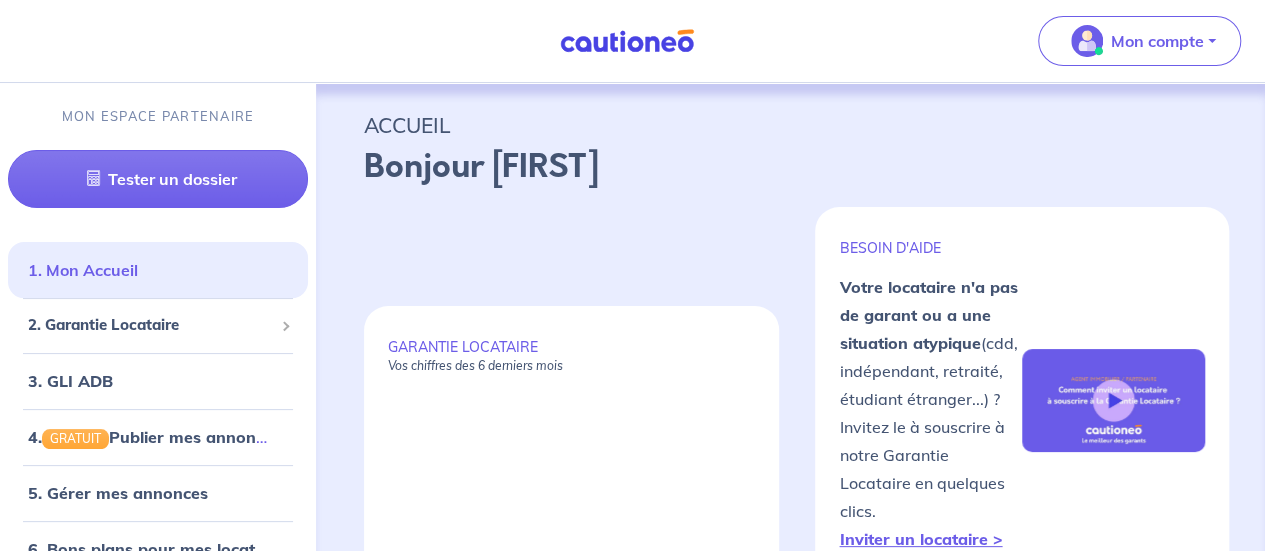 click on "1. Mon Accueil" at bounding box center [158, 270] 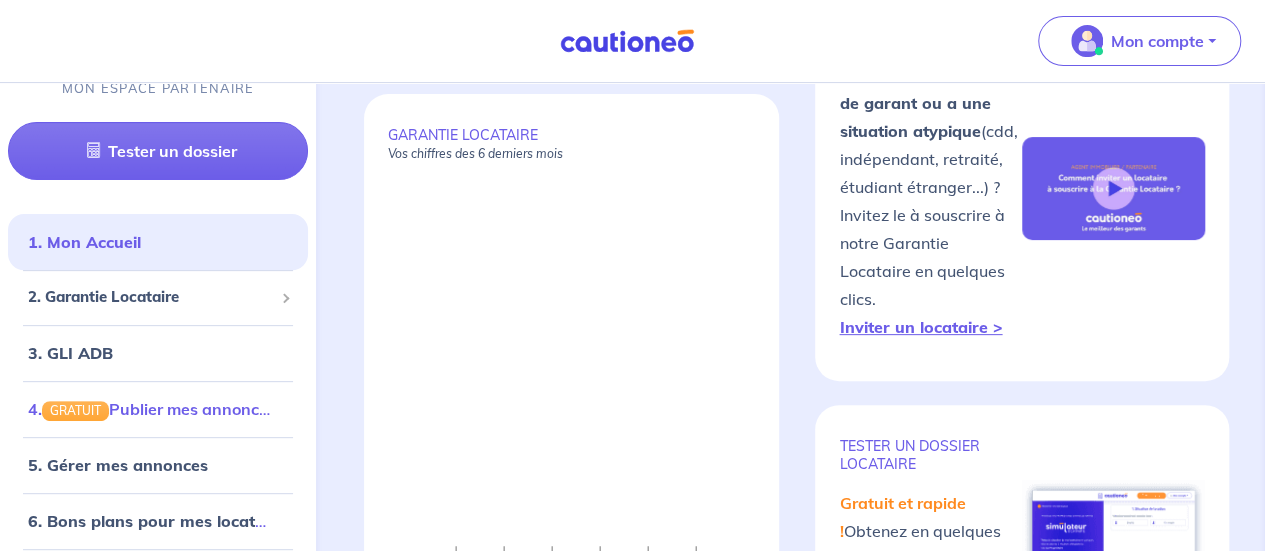 scroll, scrollTop: 0, scrollLeft: 0, axis: both 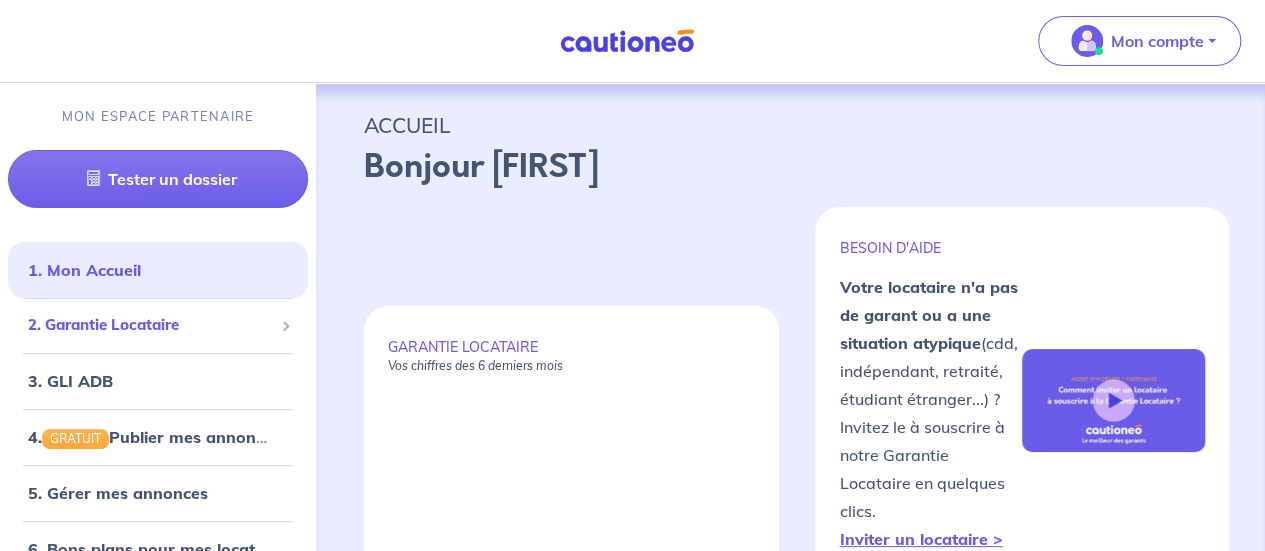 click on "2. Garantie Locataire Tester un dossier Suivre tous mes dossiers Inviter un locataire Valider un locataire Suivre mes invitations envoyées Suivre mes Garanties en cours Voir mes Garanties signées" at bounding box center (158, 325) 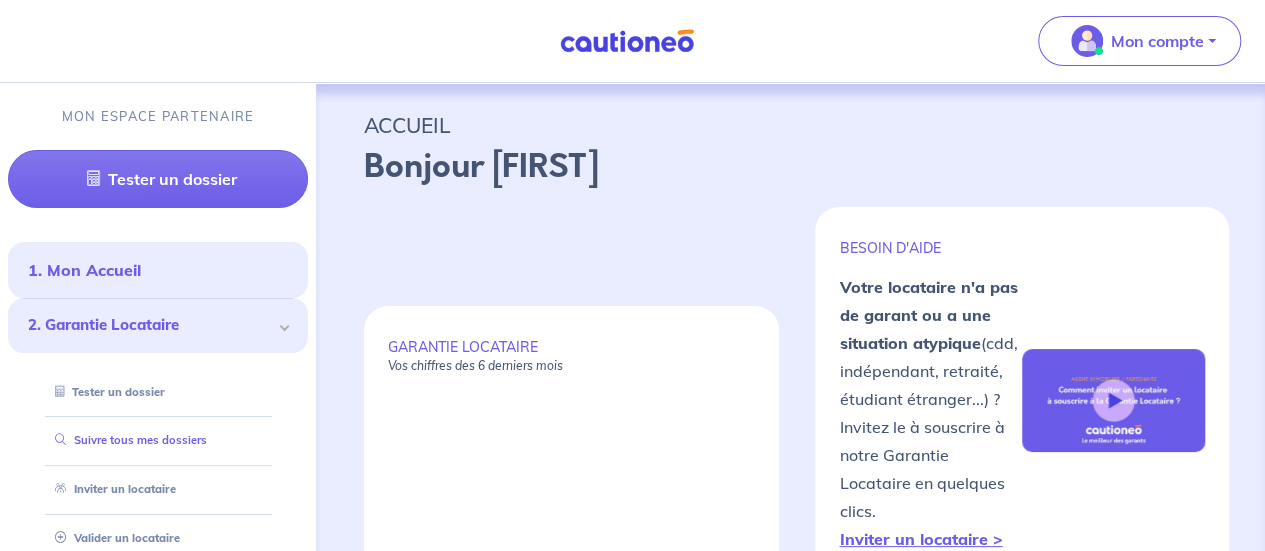 scroll, scrollTop: 100, scrollLeft: 0, axis: vertical 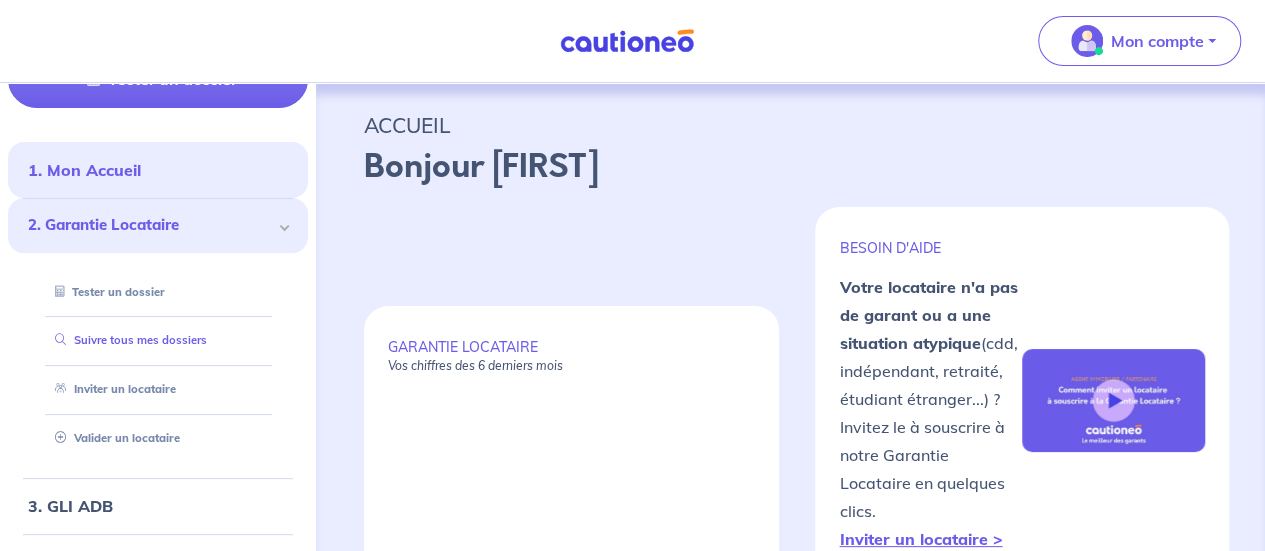 click on "Suivre tous mes dossiers" at bounding box center (127, 340) 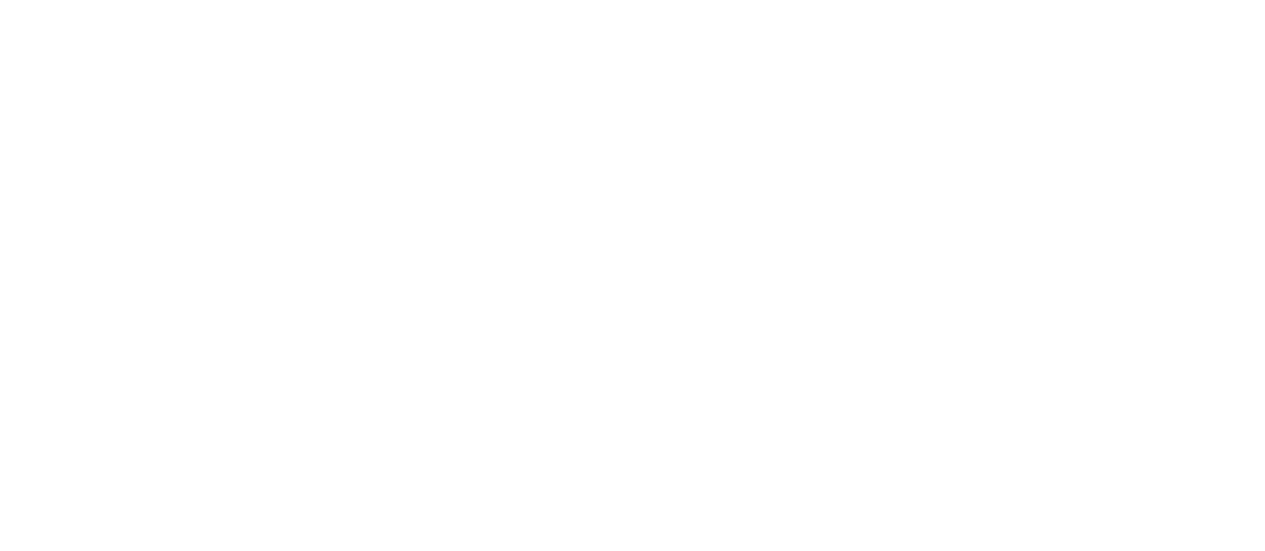 scroll, scrollTop: 0, scrollLeft: 0, axis: both 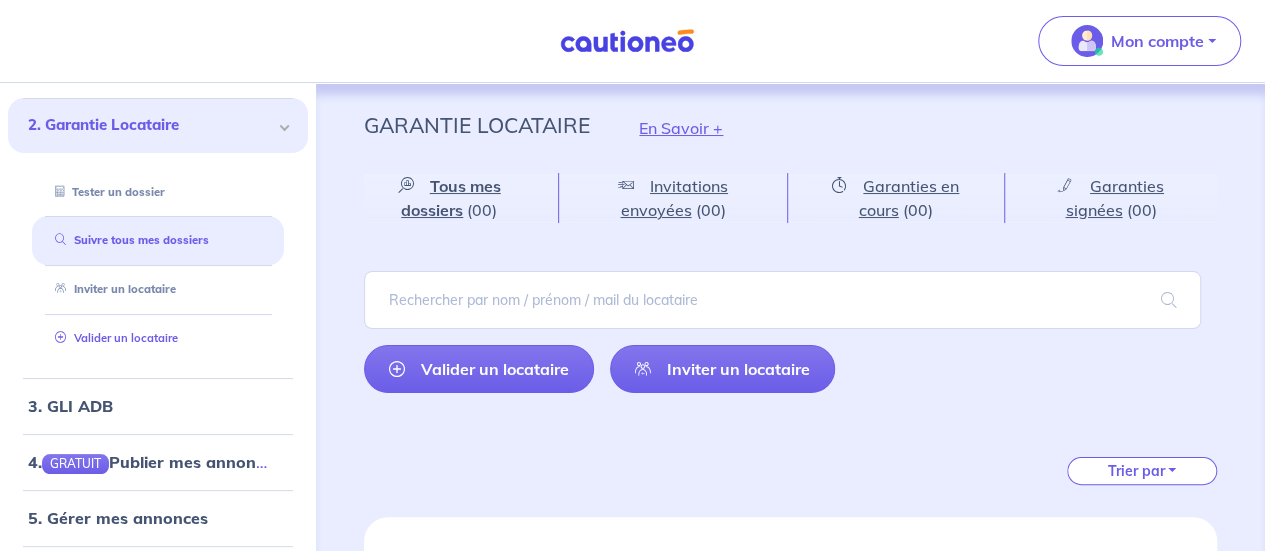 click on "Valider un locataire" at bounding box center (112, 338) 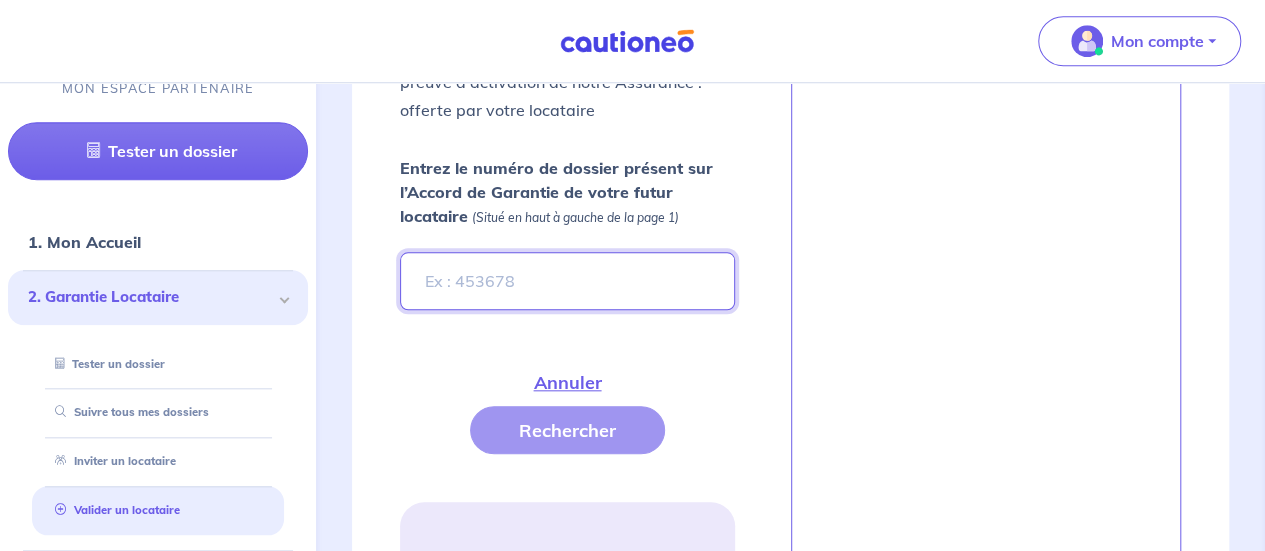 scroll, scrollTop: 653, scrollLeft: 0, axis: vertical 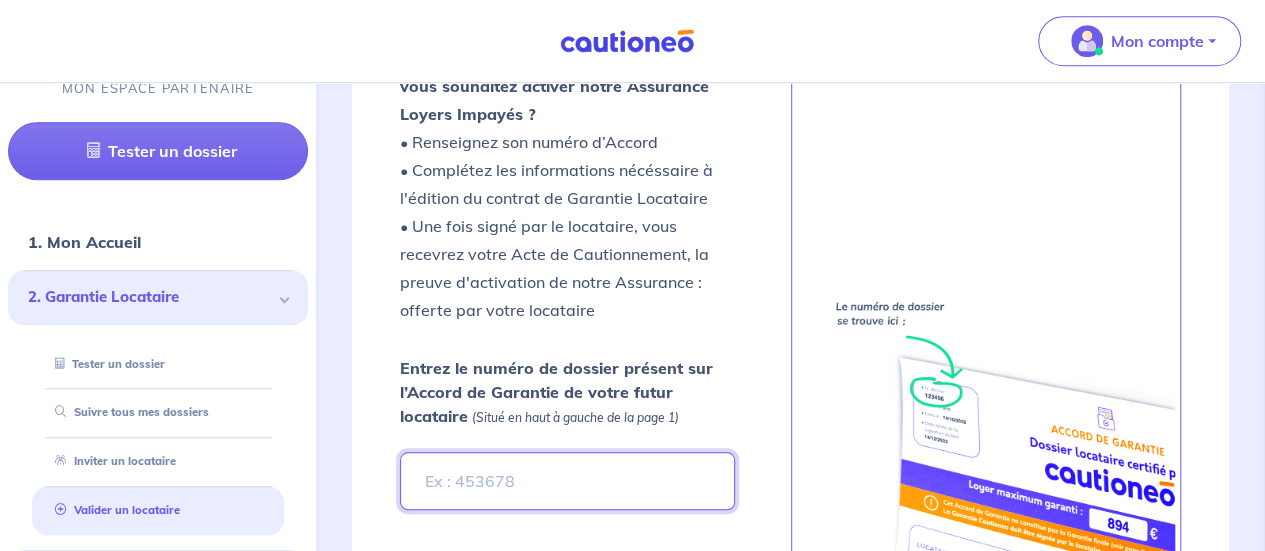 click on "Entrez le numéro de dossier présent sur l’Accord de Garantie de votre futur locataire   (Situé en haut à gauche de la page 1)" at bounding box center [567, 481] 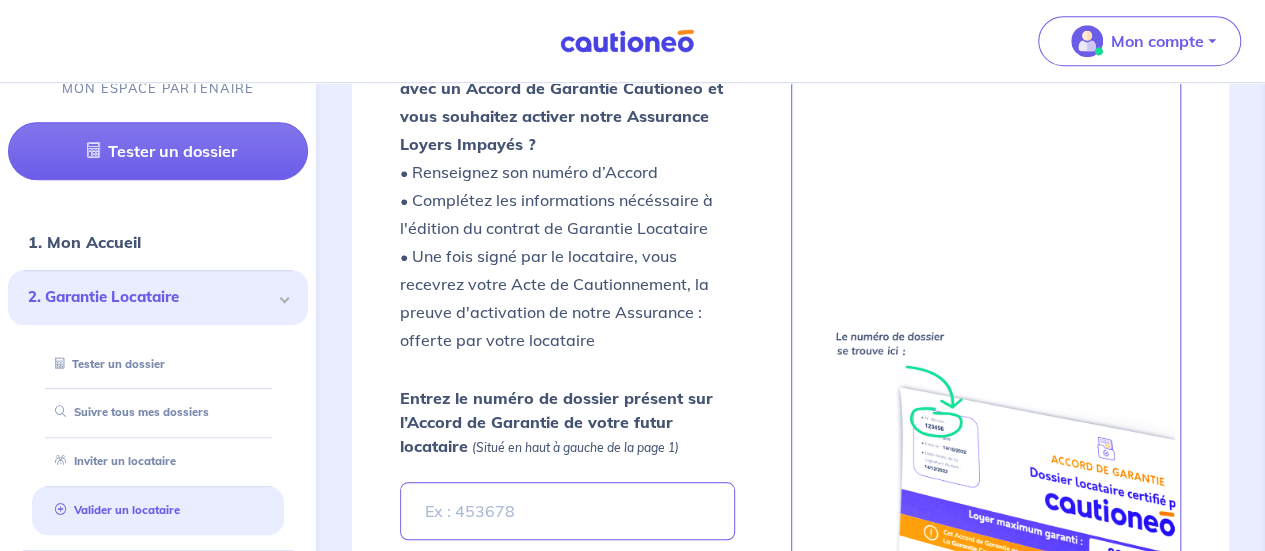 scroll, scrollTop: 653, scrollLeft: 0, axis: vertical 